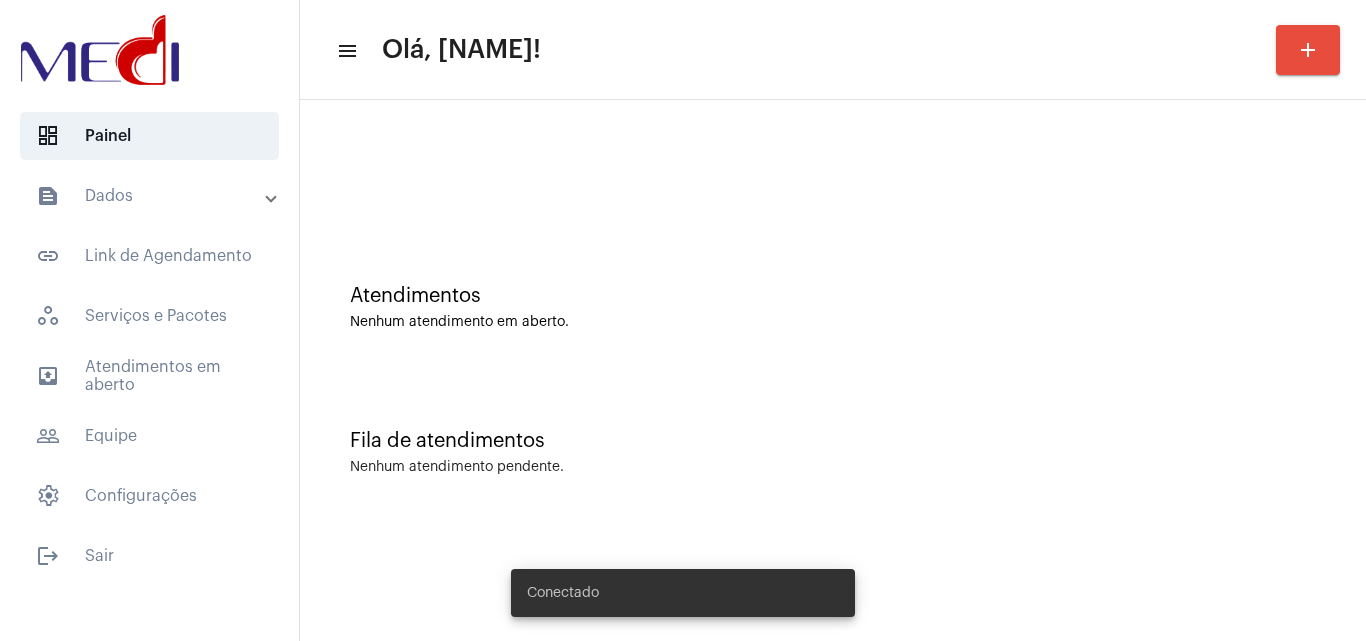 scroll, scrollTop: 0, scrollLeft: 0, axis: both 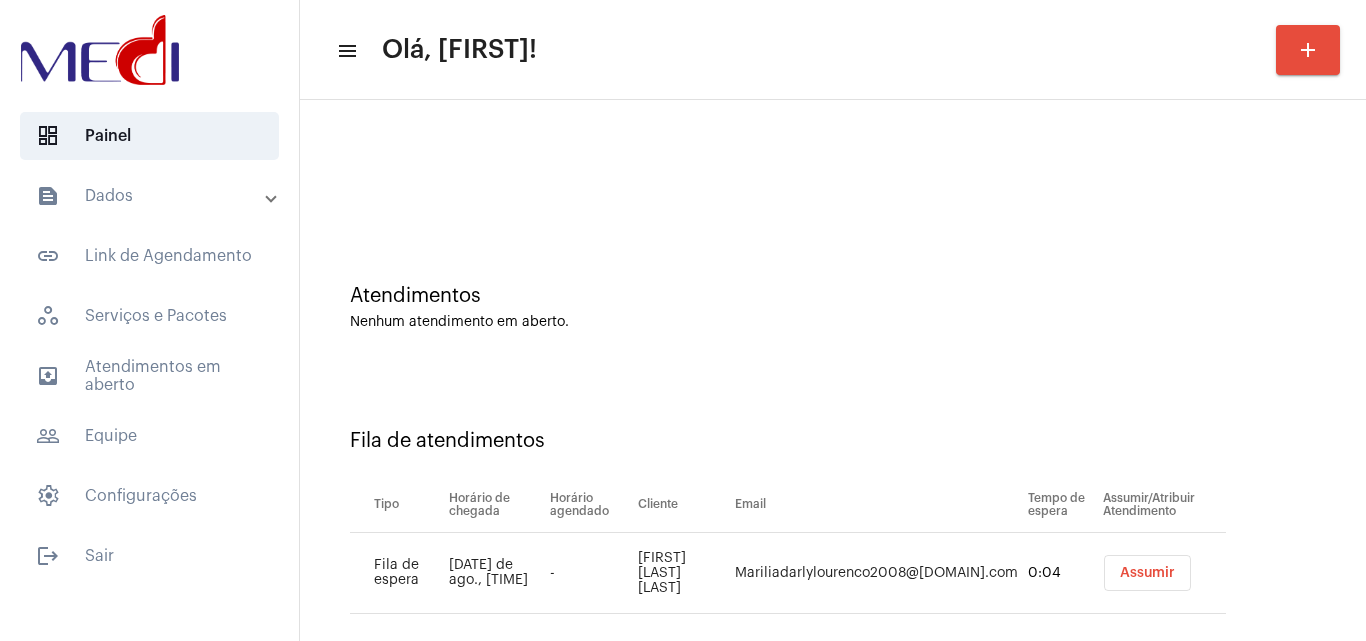 click on "text_snippet_outlined  Dados  text_snippet_outlined  Relatórios  history_outlined  Histórico  schedule_outlined  Agendamentos  link_outlined  Link de Agendamento   workspaces_outlined   Serviços e Pacotes  outbox_outline  Atendimentos em aberto  people_outline  Equipe   settings   Configurações" 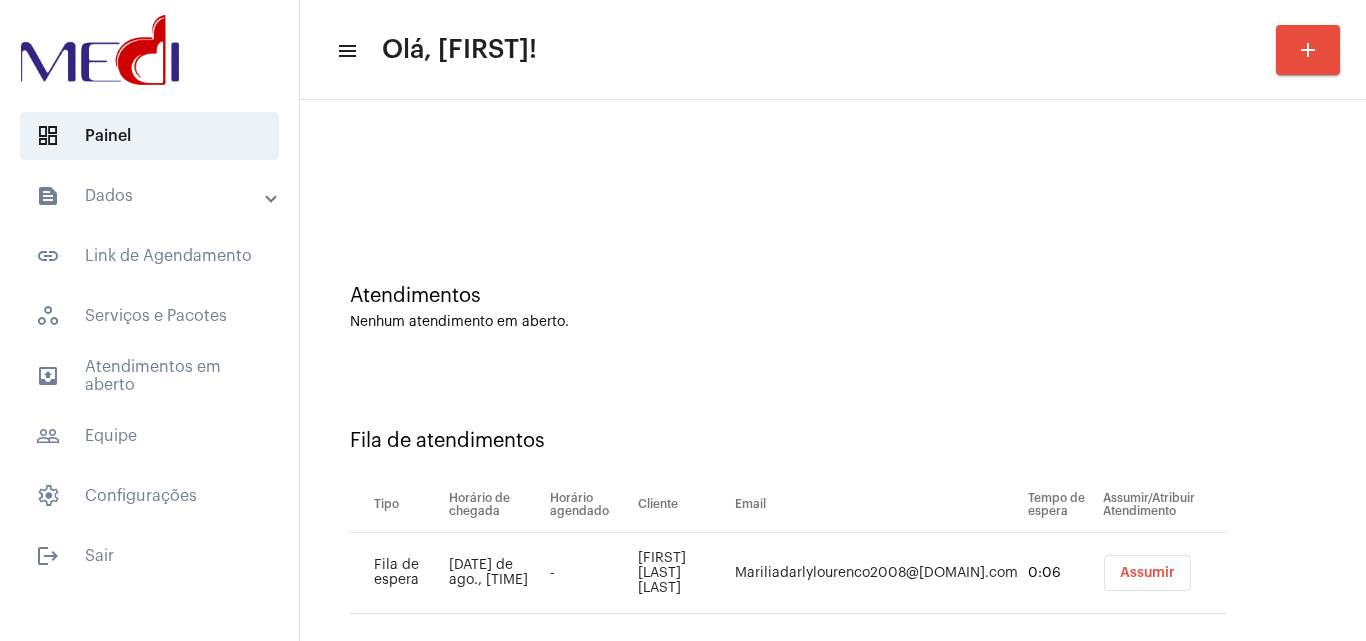 click on "text_snippet_outlined  Dados  text_snippet_outlined  Relatórios  history_outlined  Histórico  schedule_outlined  Agendamentos  link_outlined  Link de Agendamento   workspaces_outlined   Serviços e Pacotes  outbox_outline  Atendimentos em aberto  people_outline  Equipe   settings   Configurações" 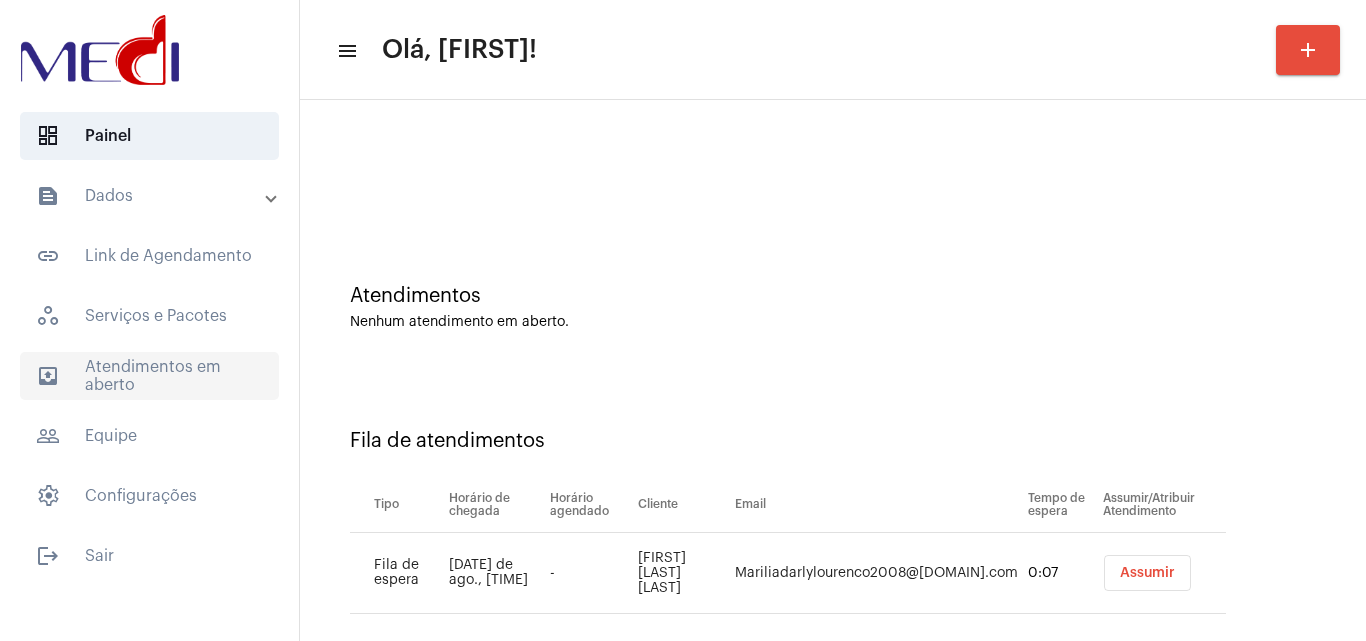 click on "outbox_outline  Atendimentos em aberto" 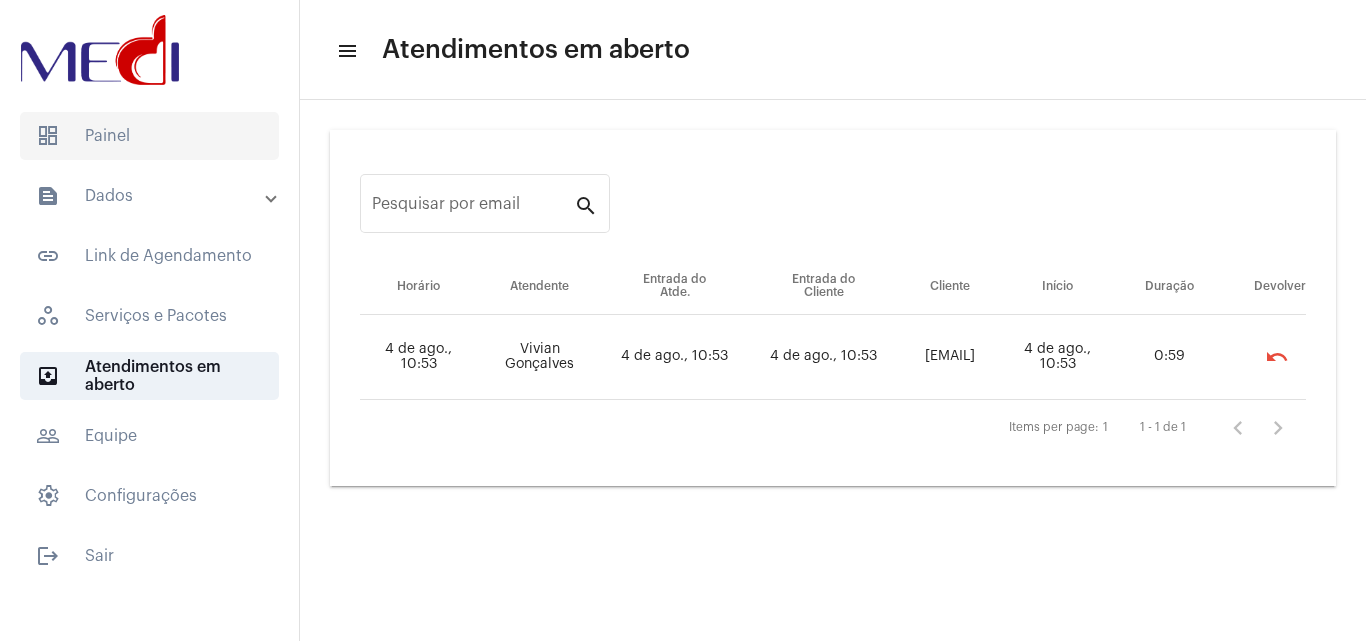 click on "dashboard   Painel" 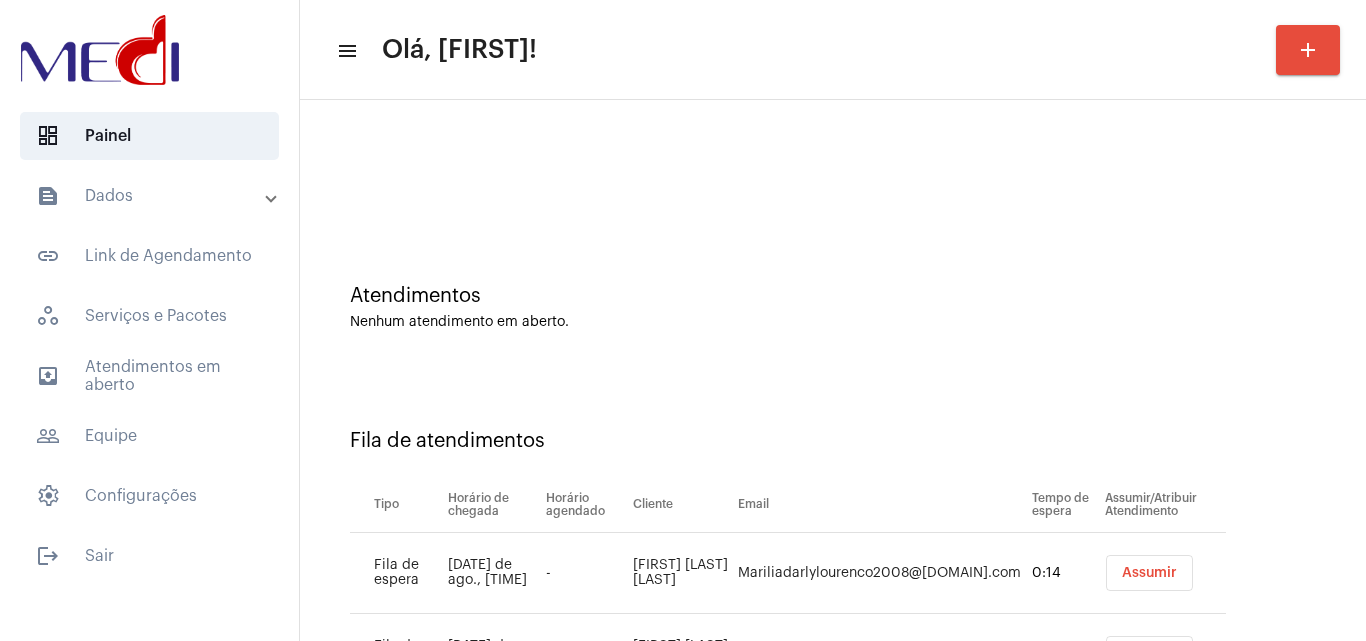 click 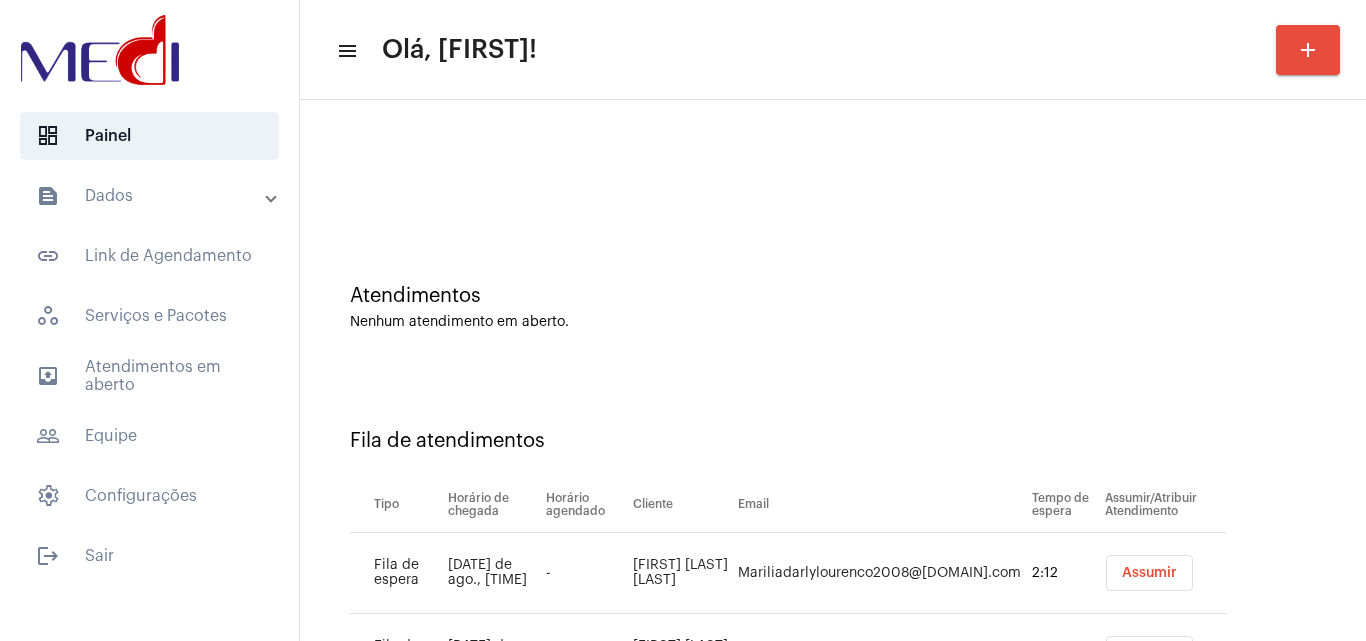 click on "menu Olá, Yanca! add" 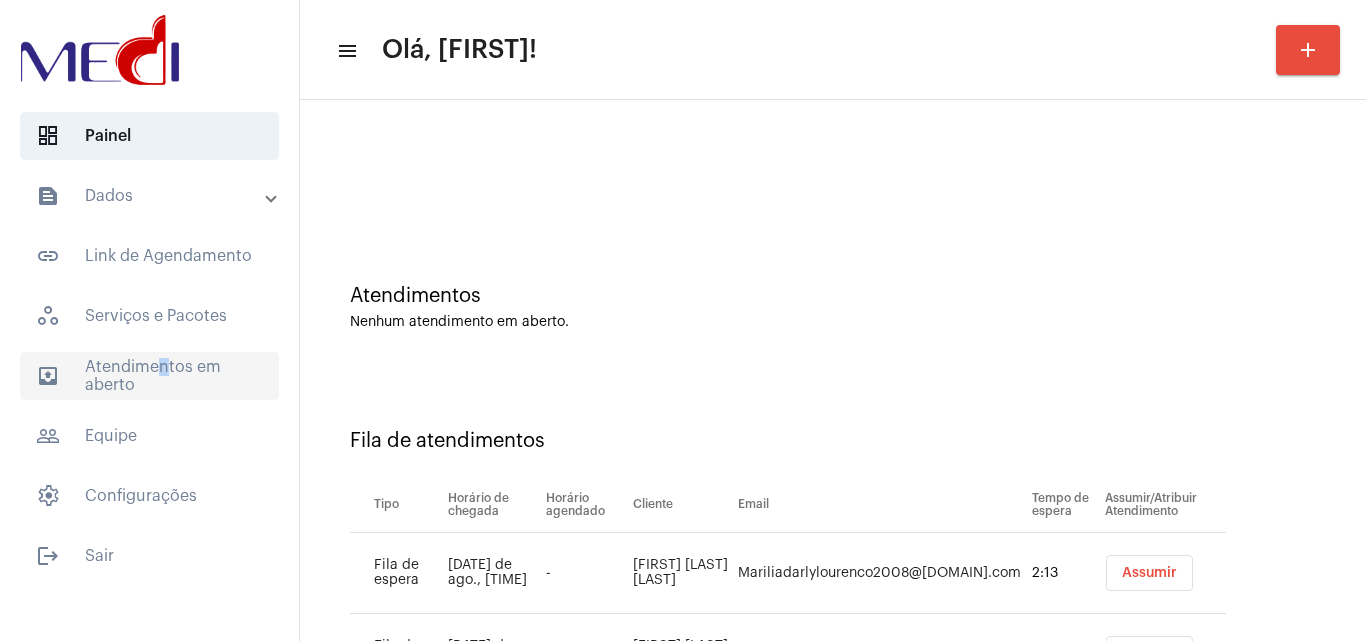click on "outbox_outline  Atendimentos em aberto" 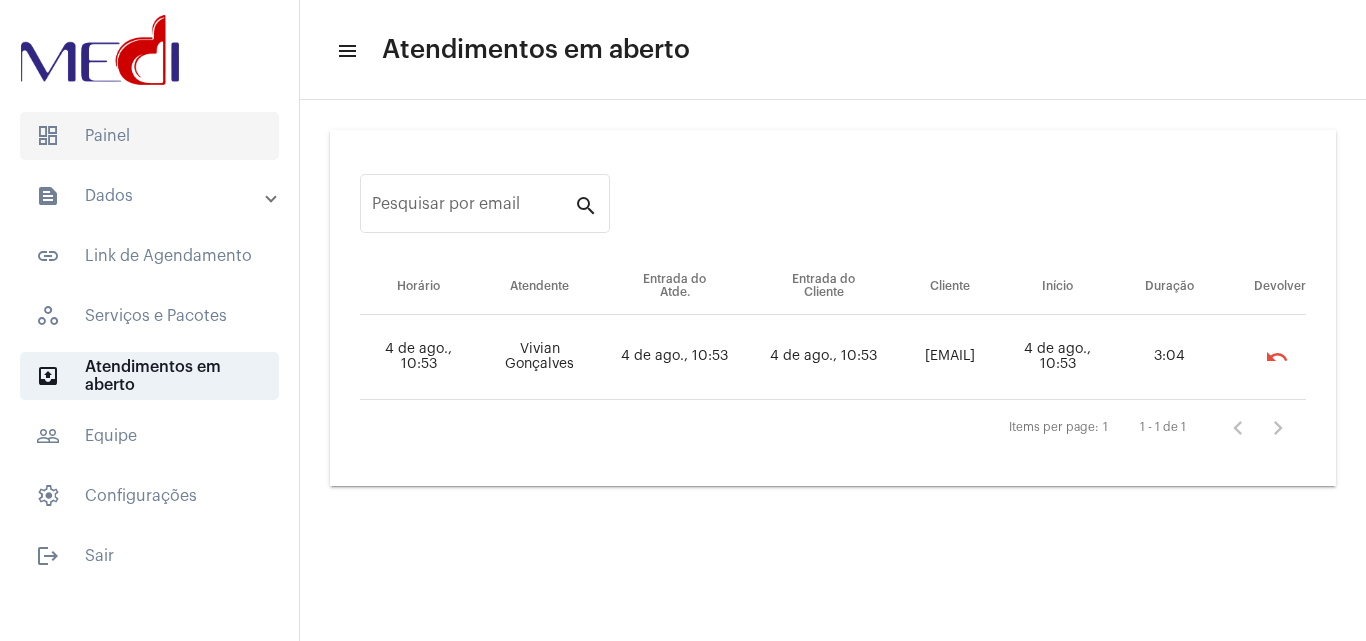 click on "dashboard   Painel" 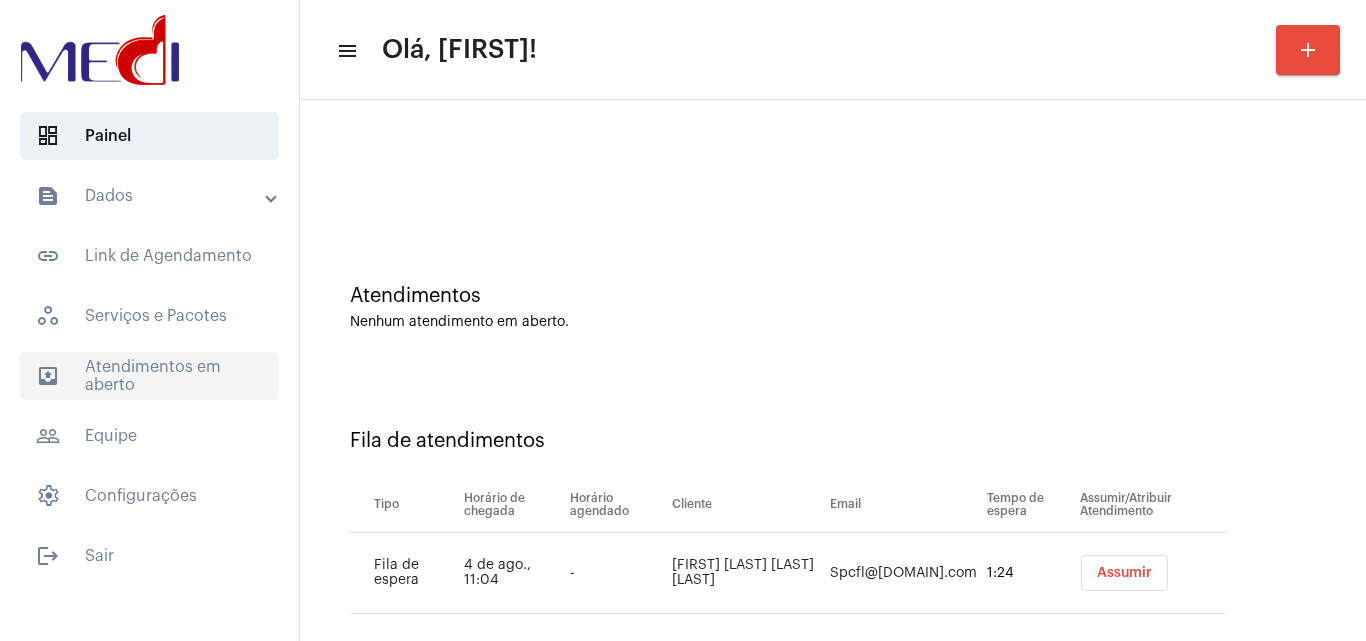 click on "outbox_outline  Atendimentos em aberto" 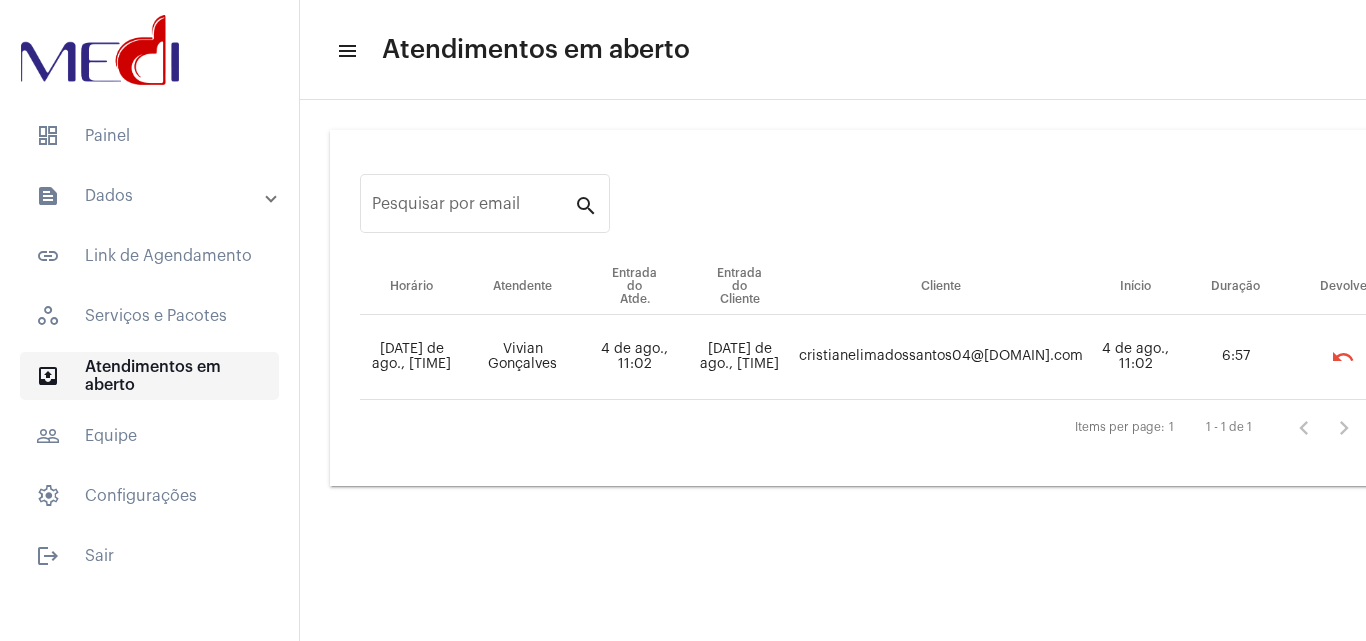 click on "outbox_outline  Atendimentos em aberto" 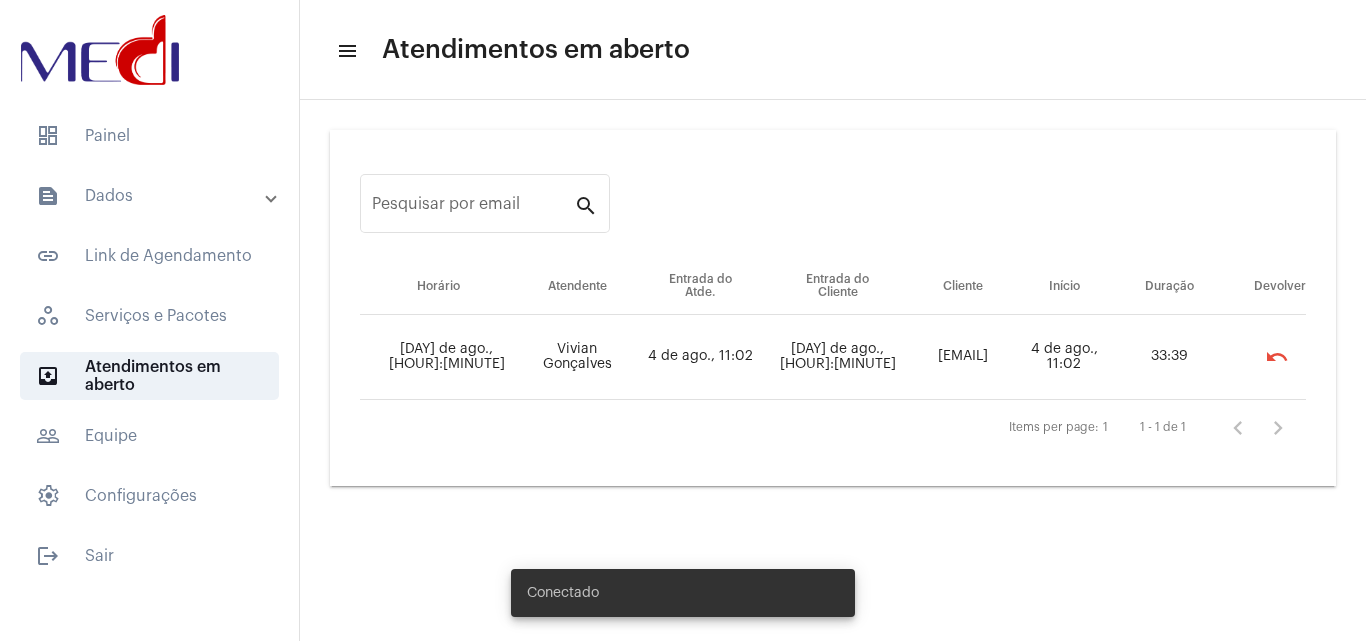 scroll, scrollTop: 0, scrollLeft: 0, axis: both 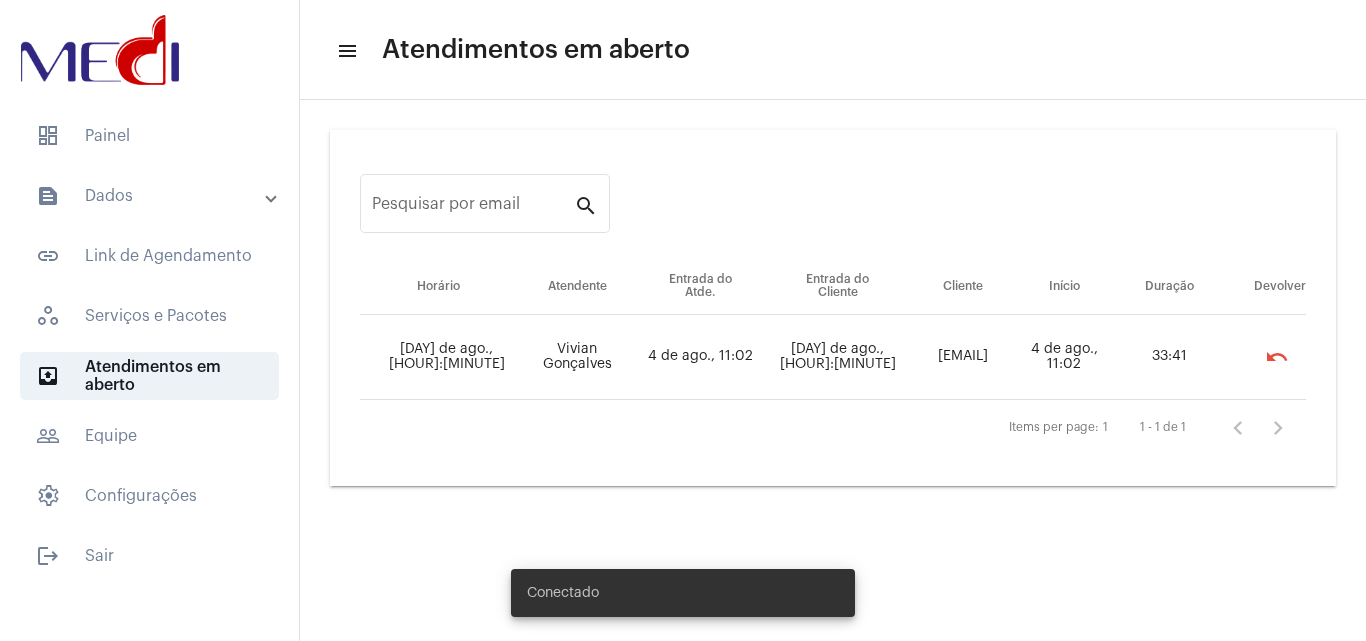 click on "dashboard   Painel" 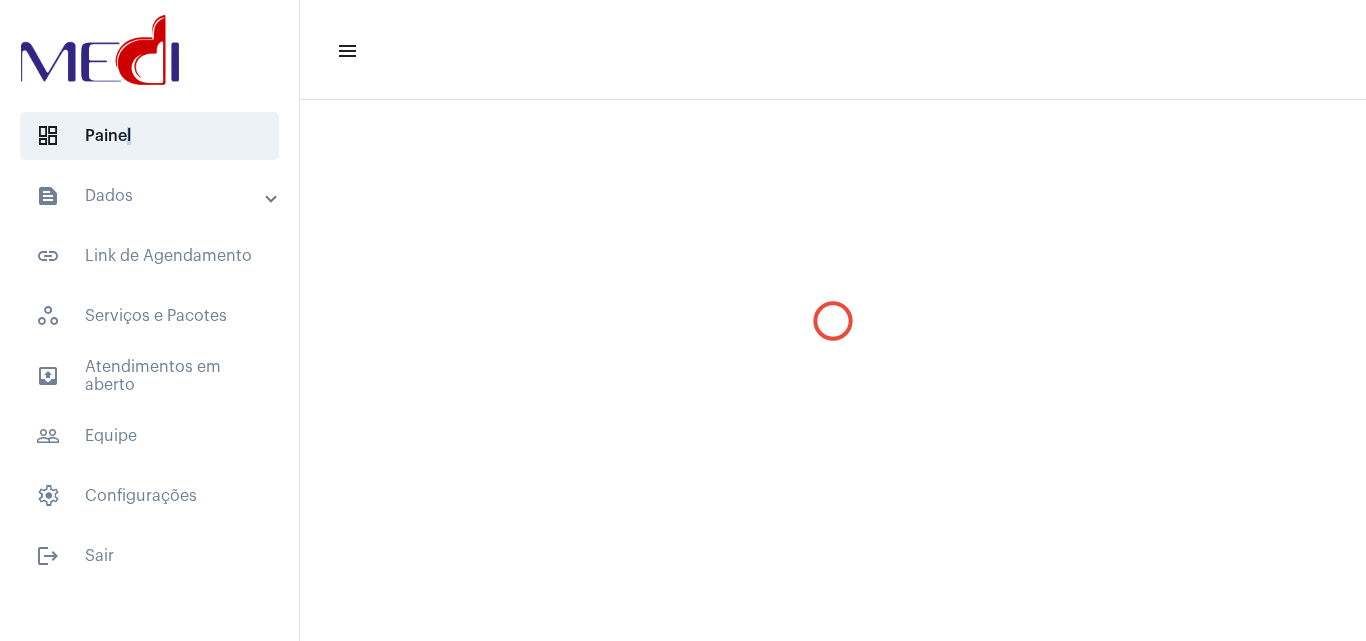 scroll, scrollTop: 0, scrollLeft: 0, axis: both 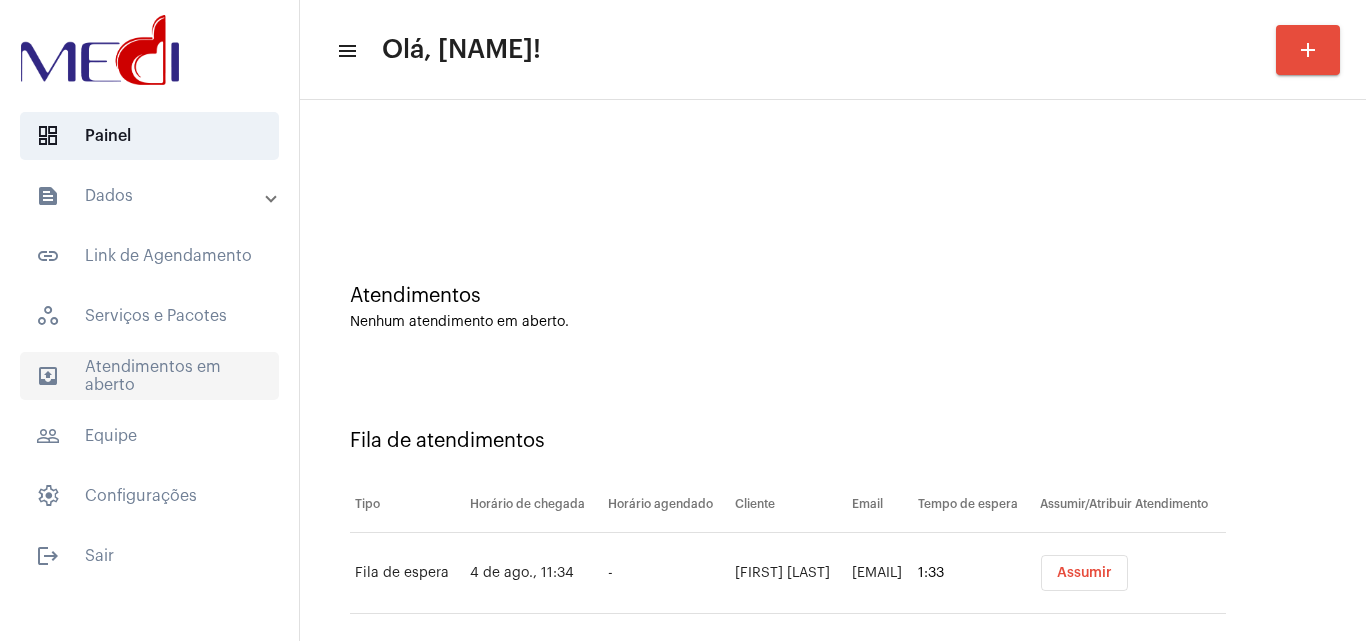 click on "outbox_outline  Atendimentos em aberto" 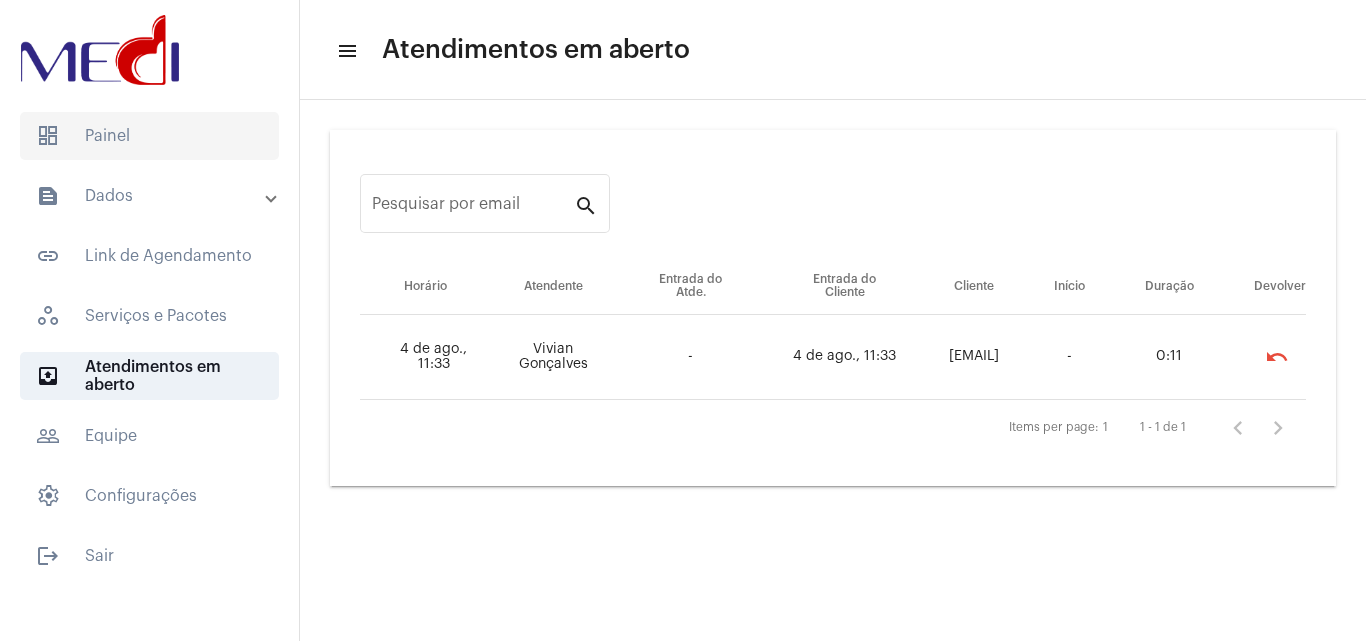 click on "dashboard   Painel" 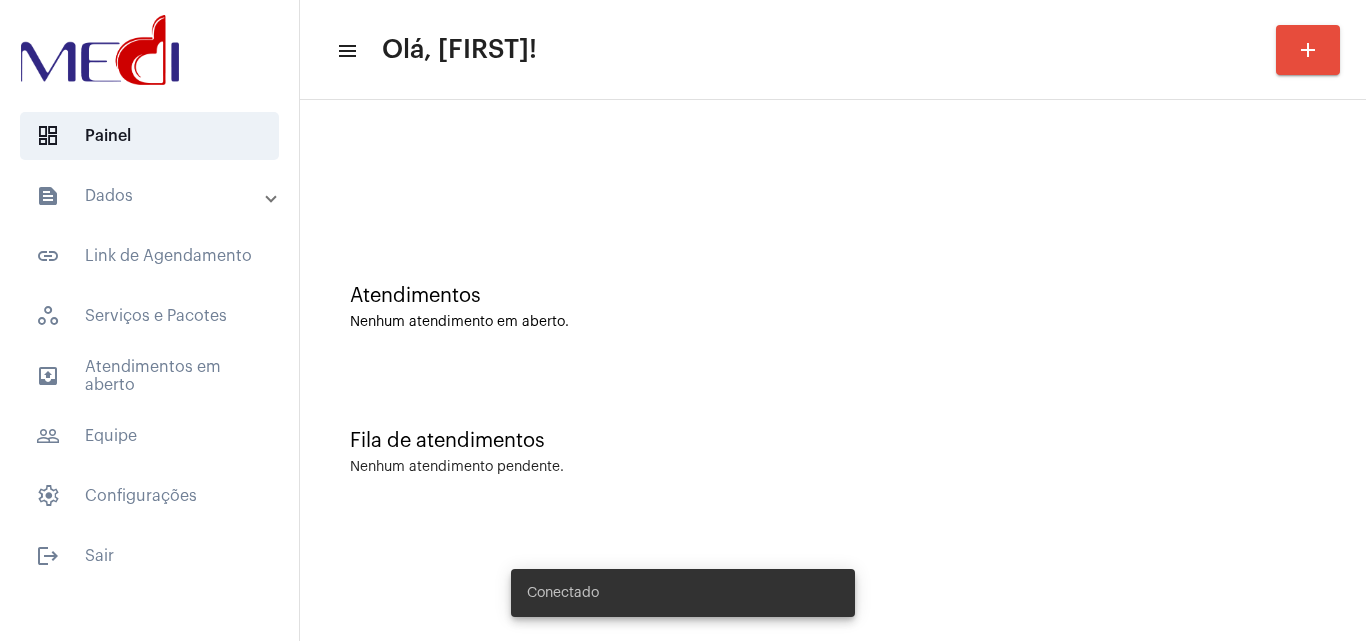 scroll, scrollTop: 0, scrollLeft: 0, axis: both 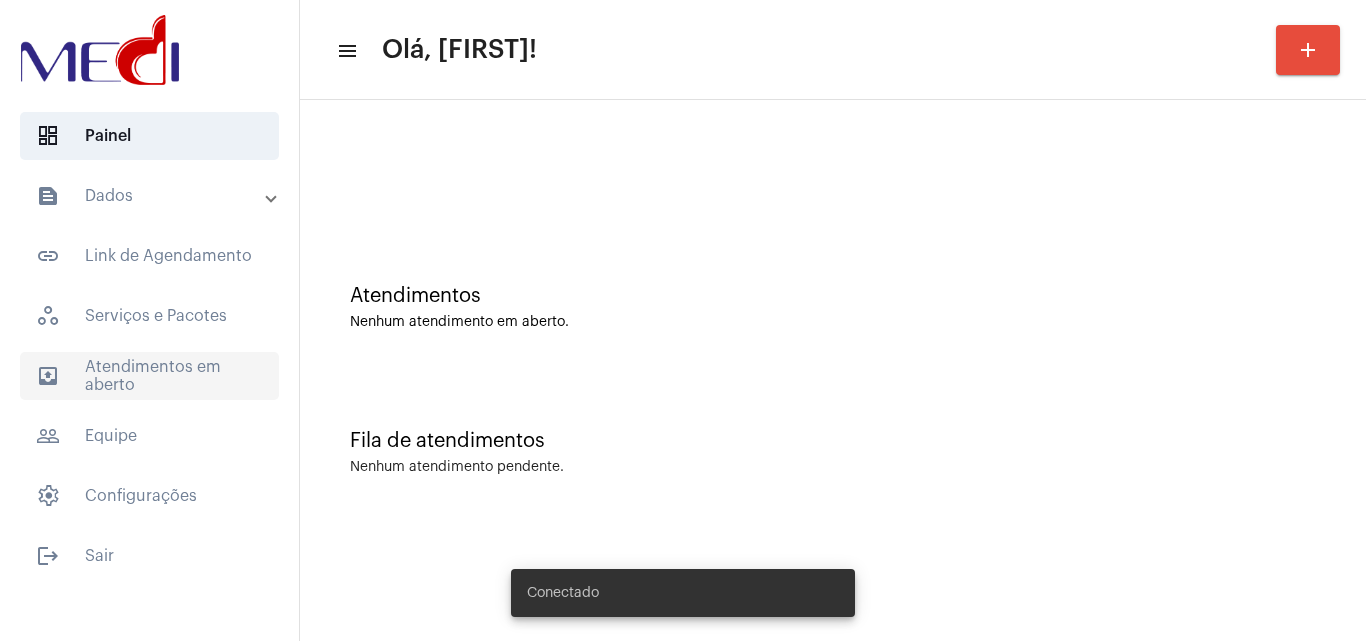 click on "outbox_outline  Atendimentos em aberto" 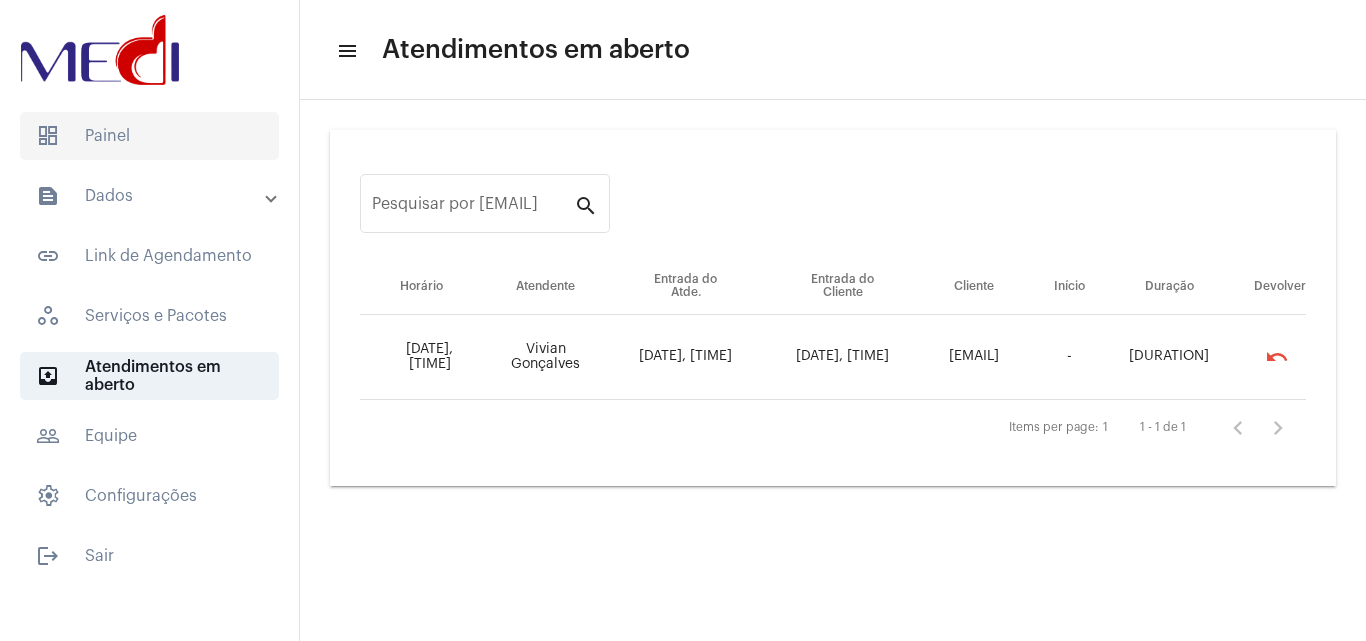 click on "dashboard   Painel" 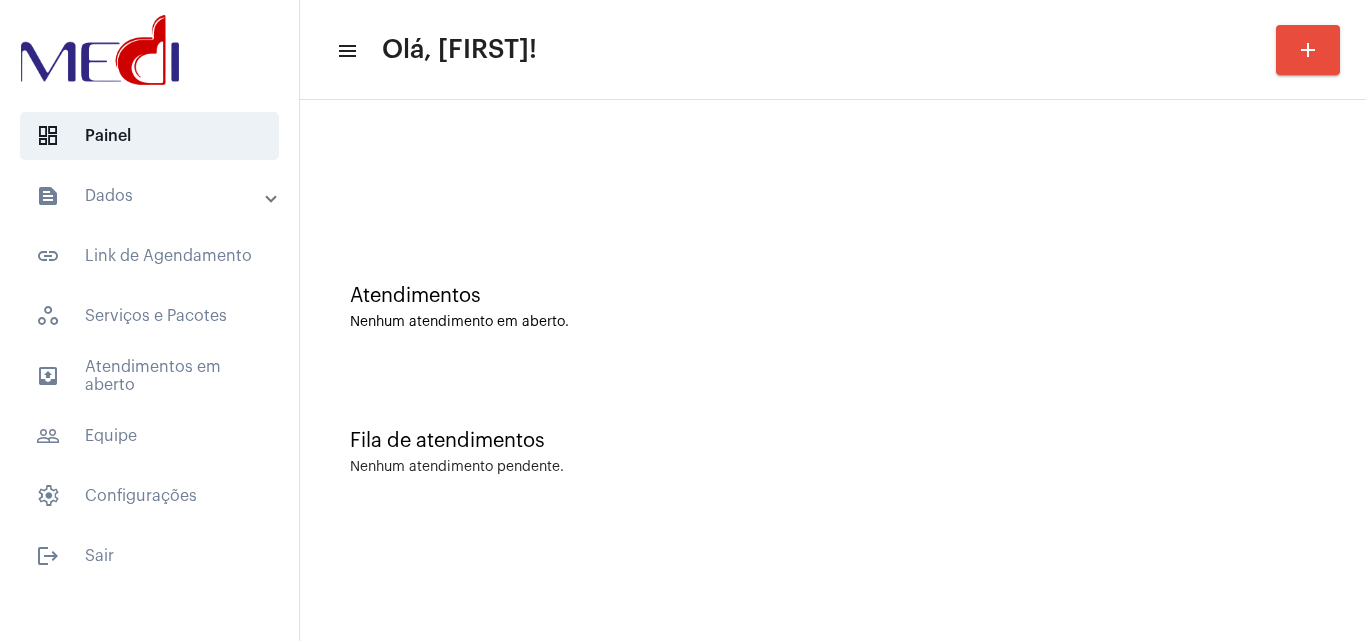drag, startPoint x: 169, startPoint y: 201, endPoint x: 158, endPoint y: 243, distance: 43.416588 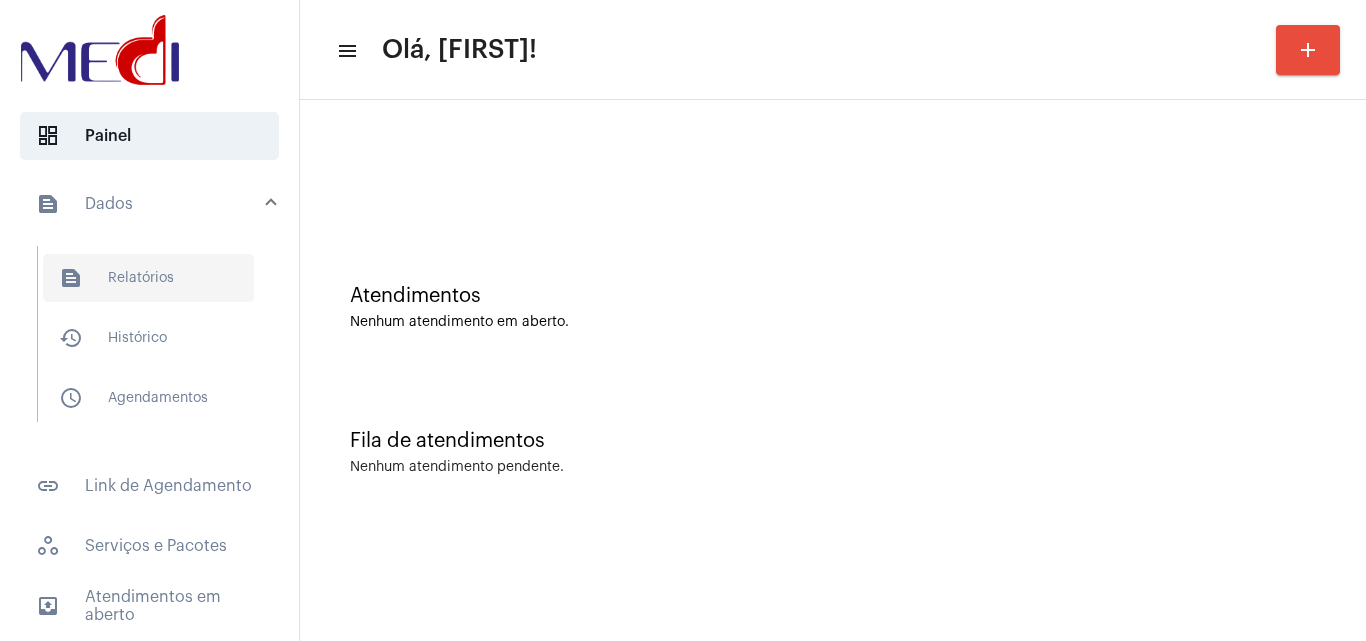 click on "text_snippet_outlined  Relatórios" at bounding box center [148, 278] 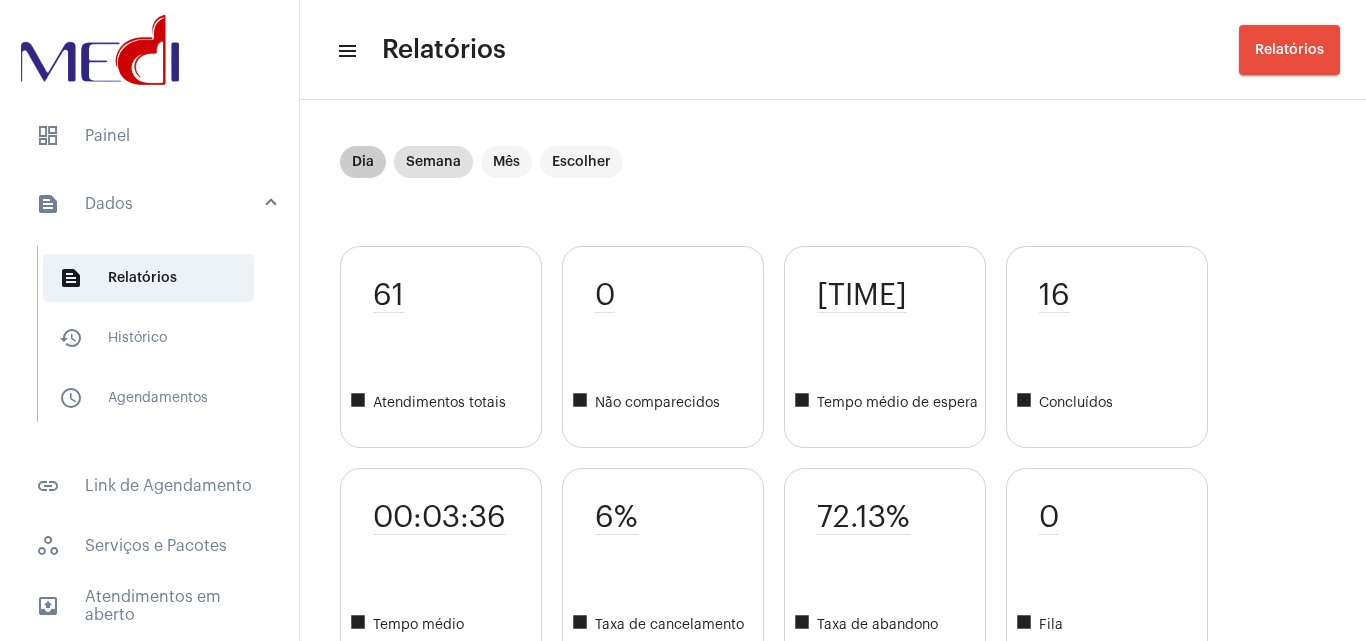 click on "Dia" at bounding box center [363, 162] 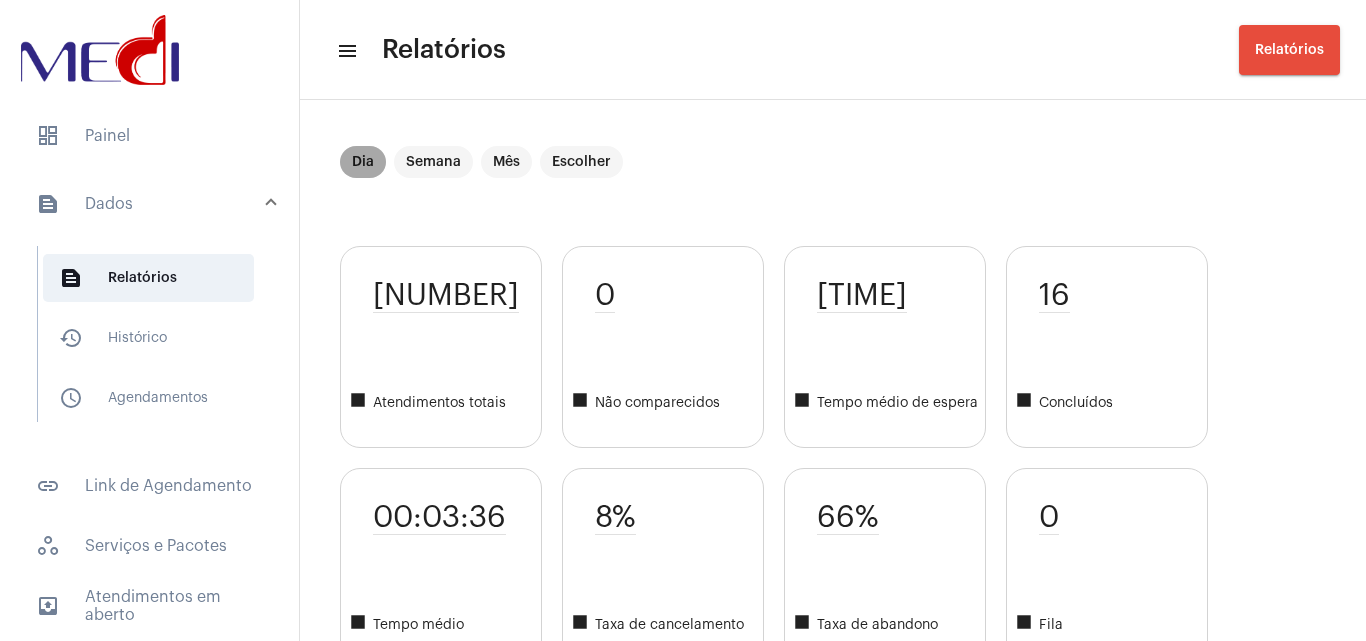 click on "Dia" at bounding box center [363, 162] 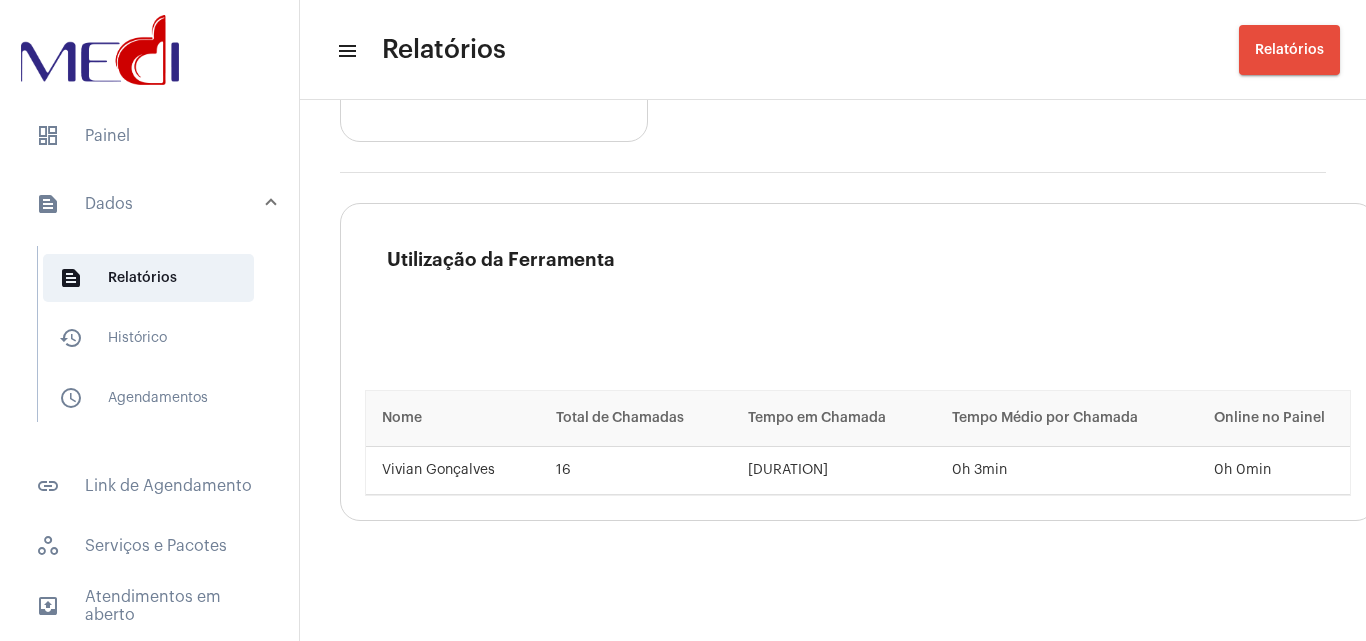 scroll, scrollTop: 0, scrollLeft: 0, axis: both 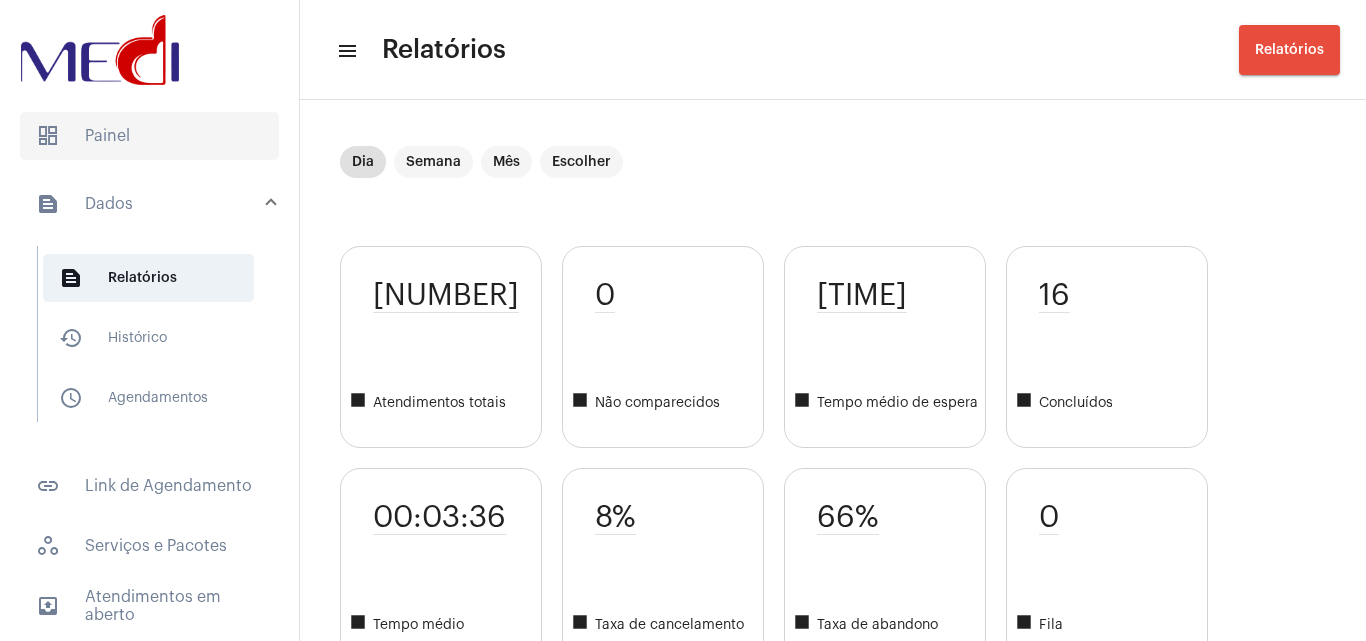 click on "dashboard   Painel" 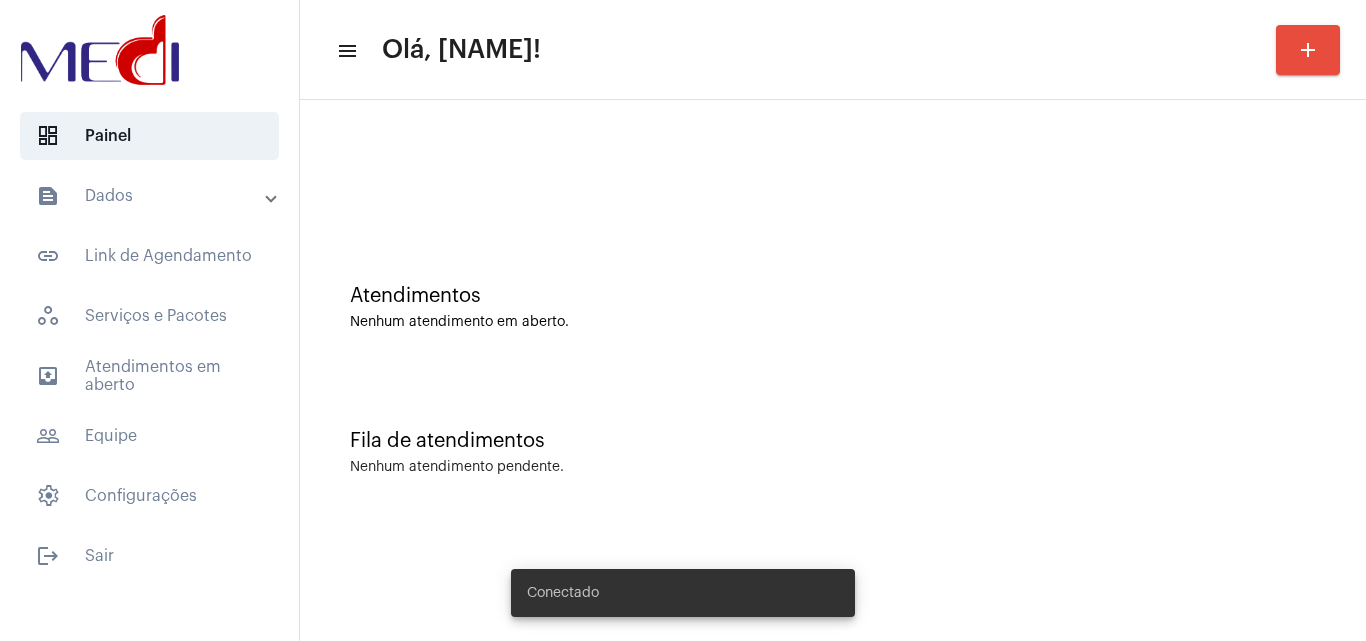 scroll, scrollTop: 0, scrollLeft: 0, axis: both 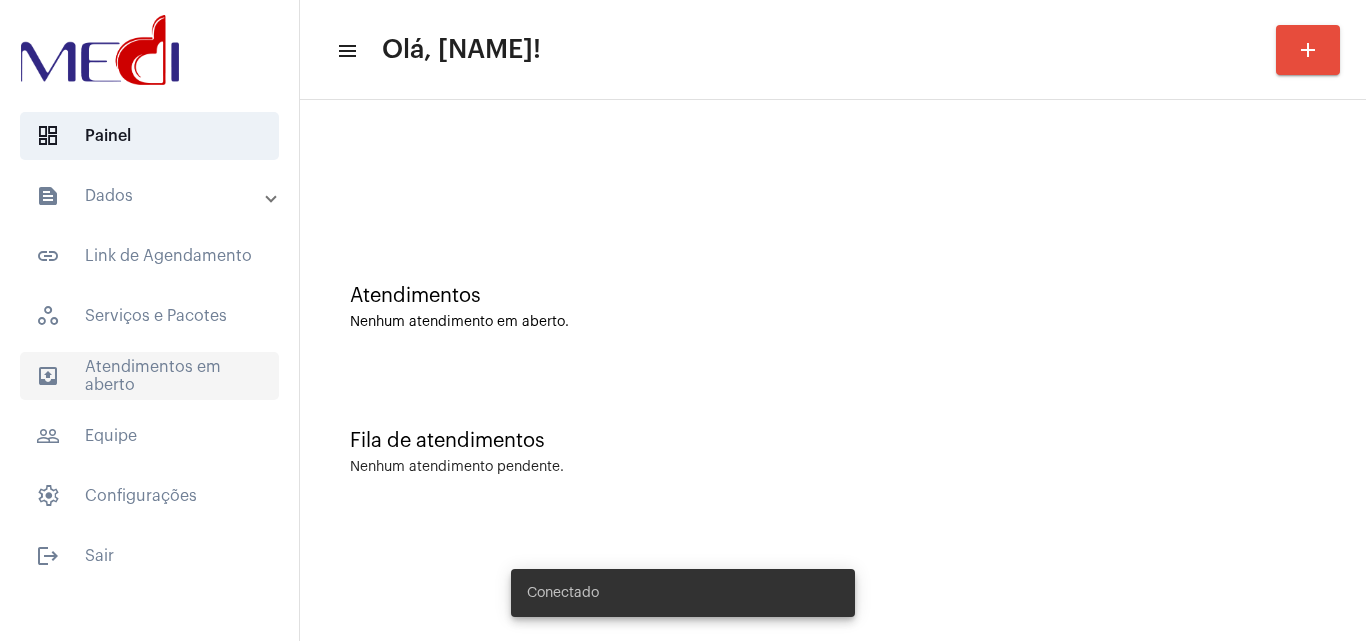 click on "outbox_outline  Atendimentos em aberto" 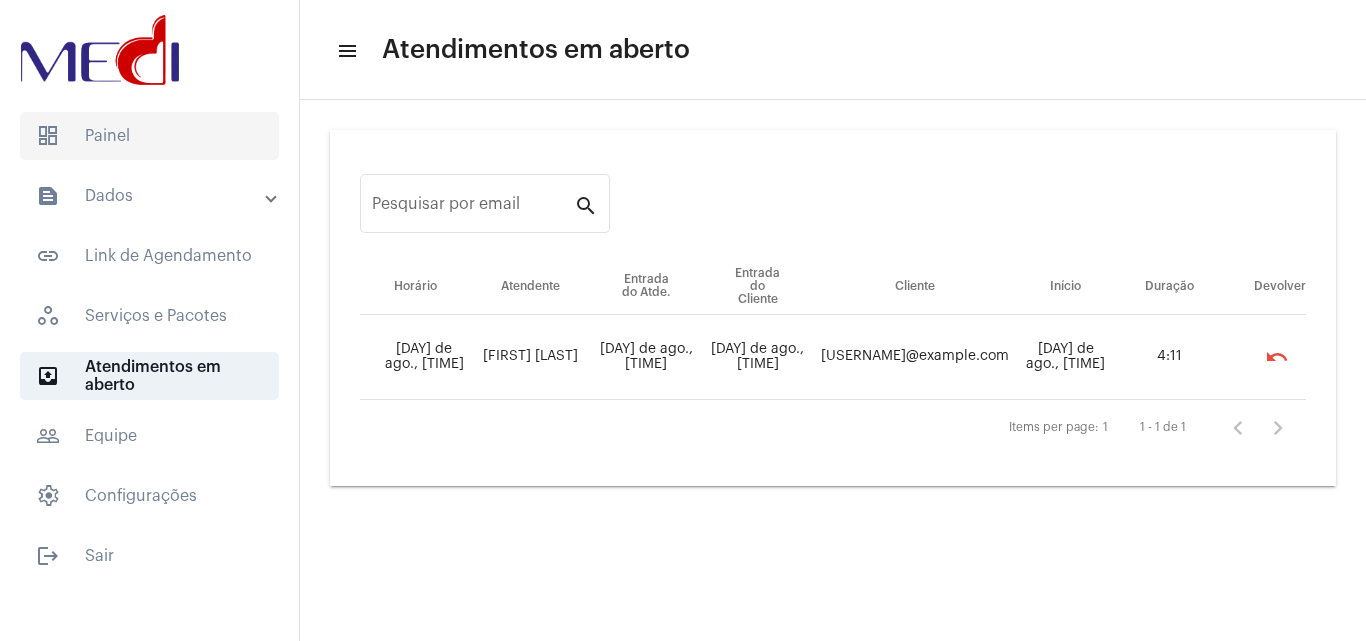 click on "dashboard   Painel" 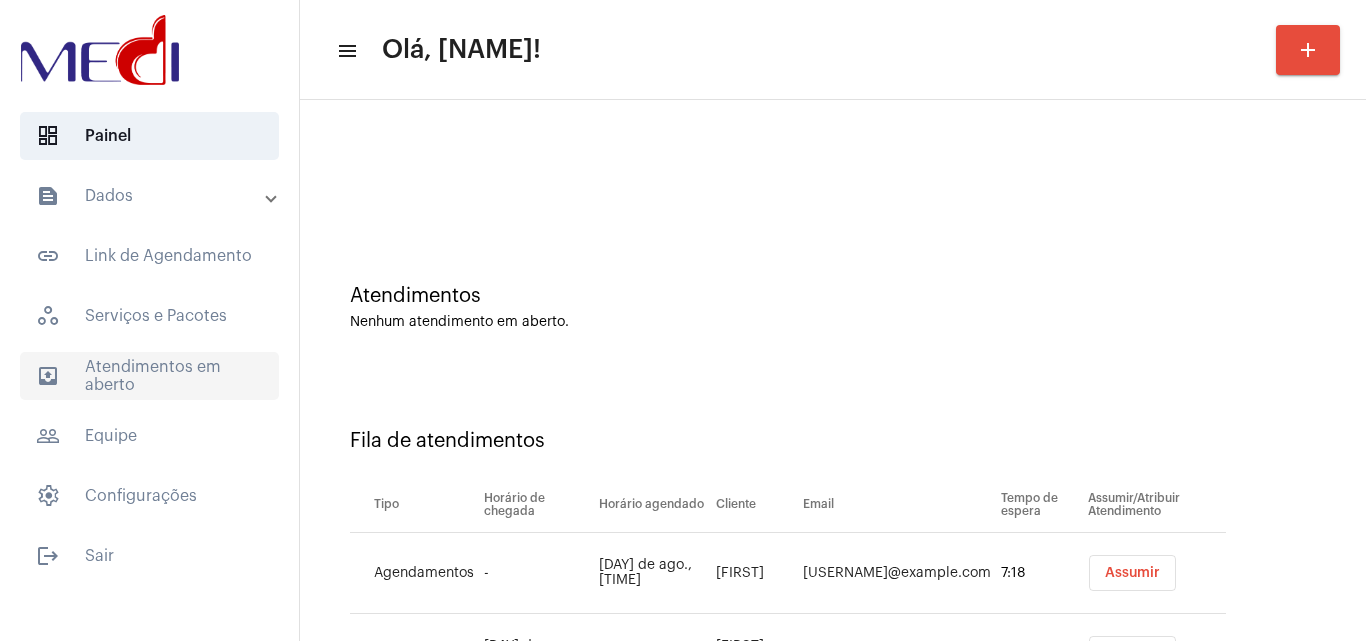 click on "outbox_outline  Atendimentos em aberto" 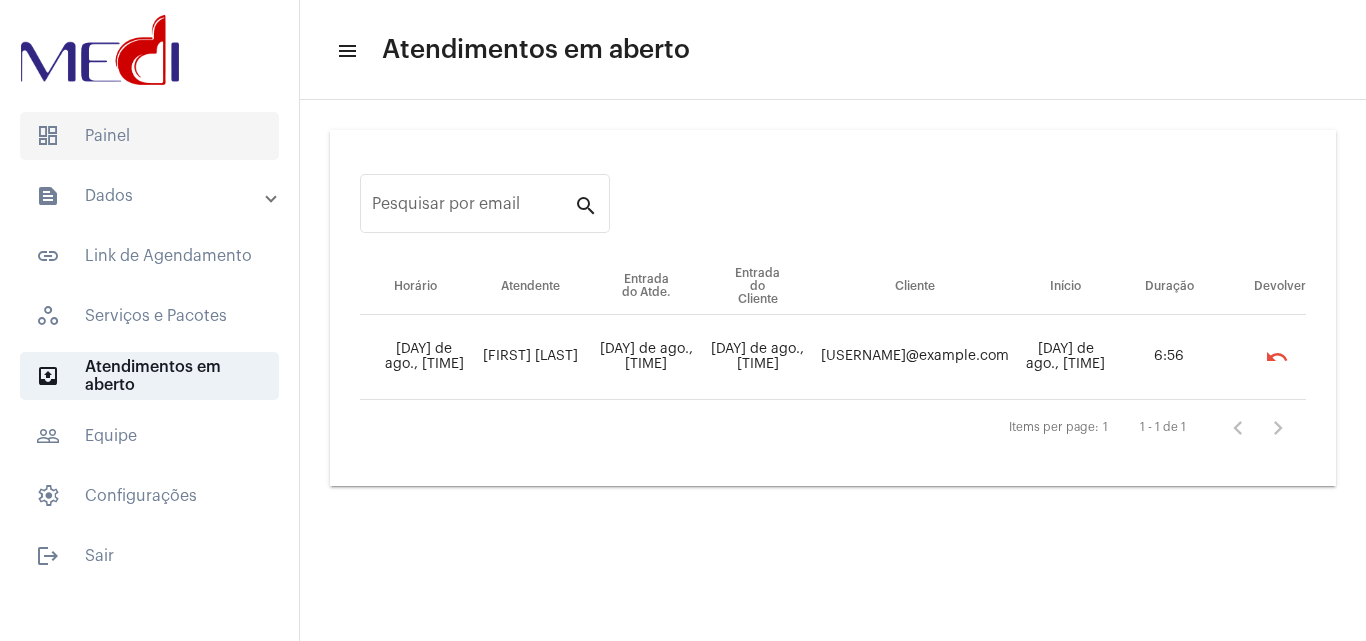 click on "dashboard   Painel" 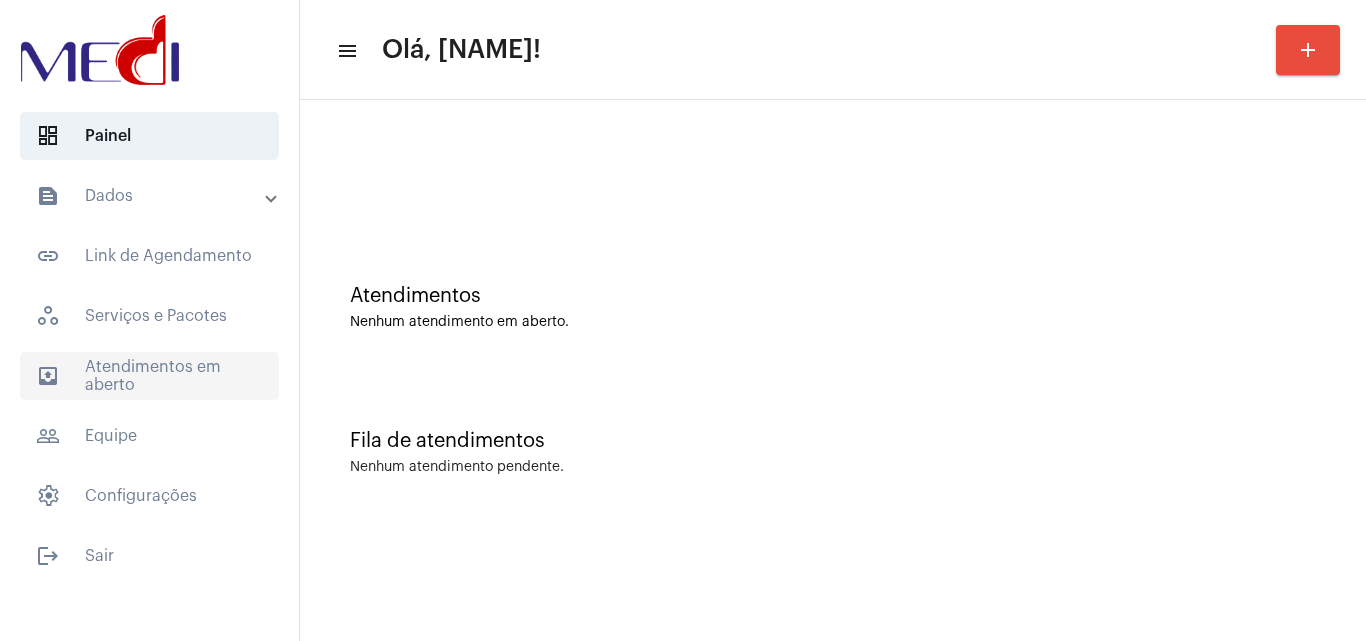 click on "outbox_outline  Atendimentos em aberto" 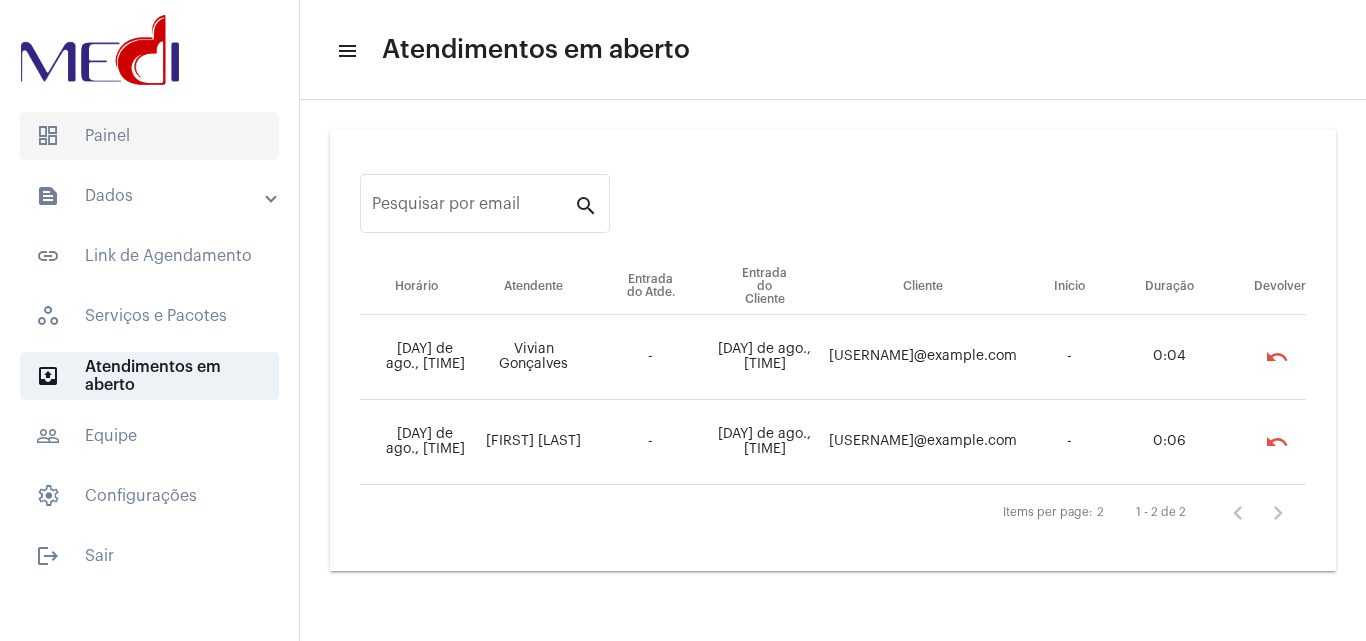 click on "dashboard   Painel" 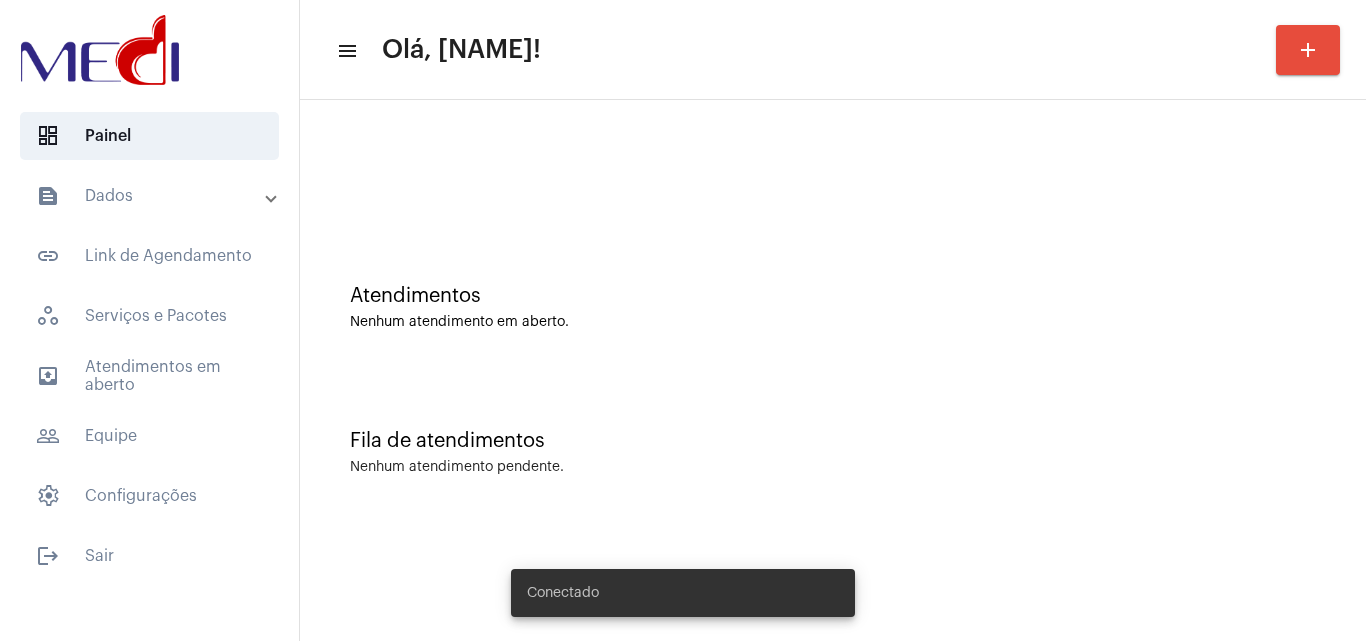 scroll, scrollTop: 0, scrollLeft: 0, axis: both 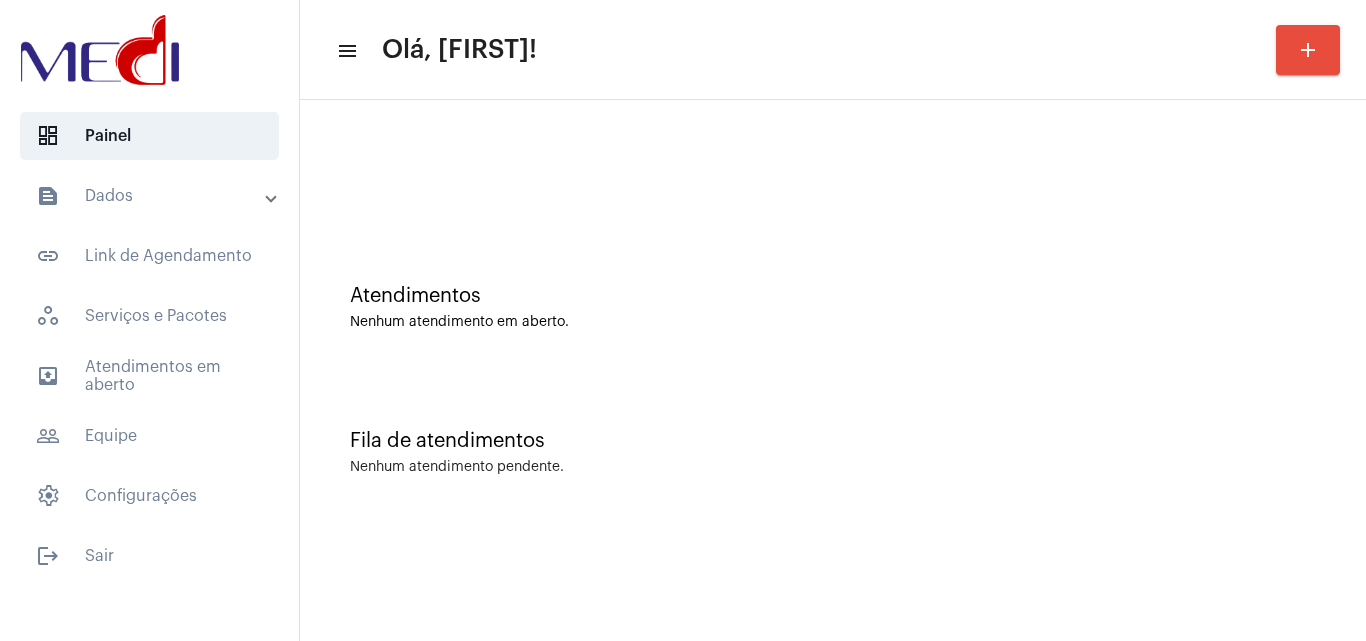 click on "menu Olá, [FIRST]! add Atendimentos Nenhum atendimento em aberto. Fila de atendimentos Nenhum atendimento pendente." 